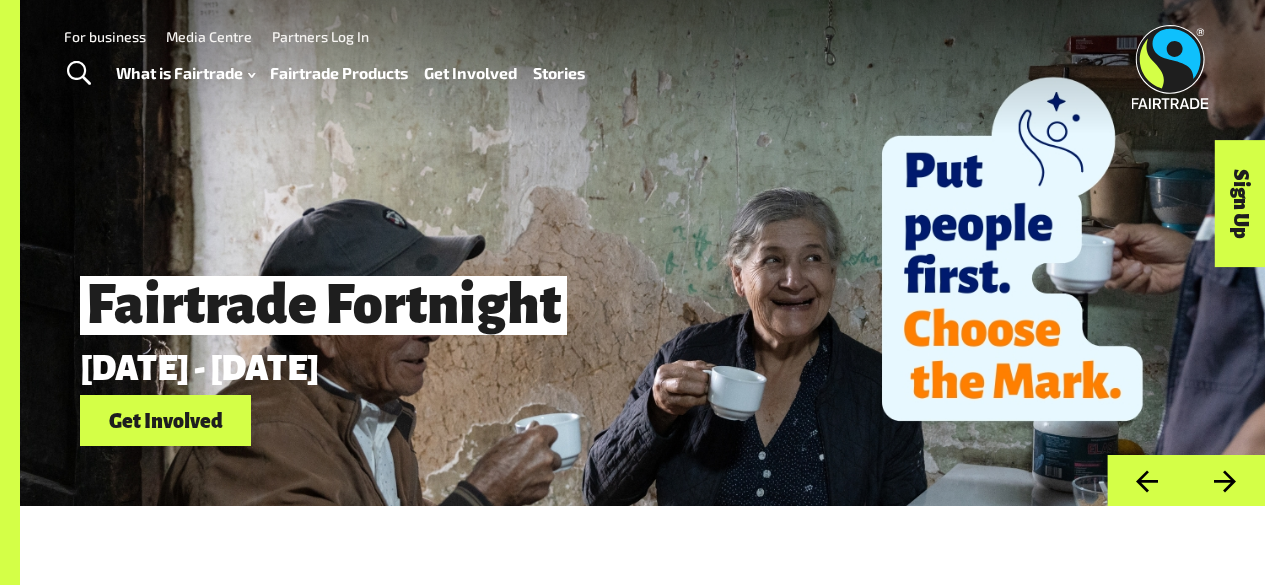 scroll, scrollTop: 0, scrollLeft: 0, axis: both 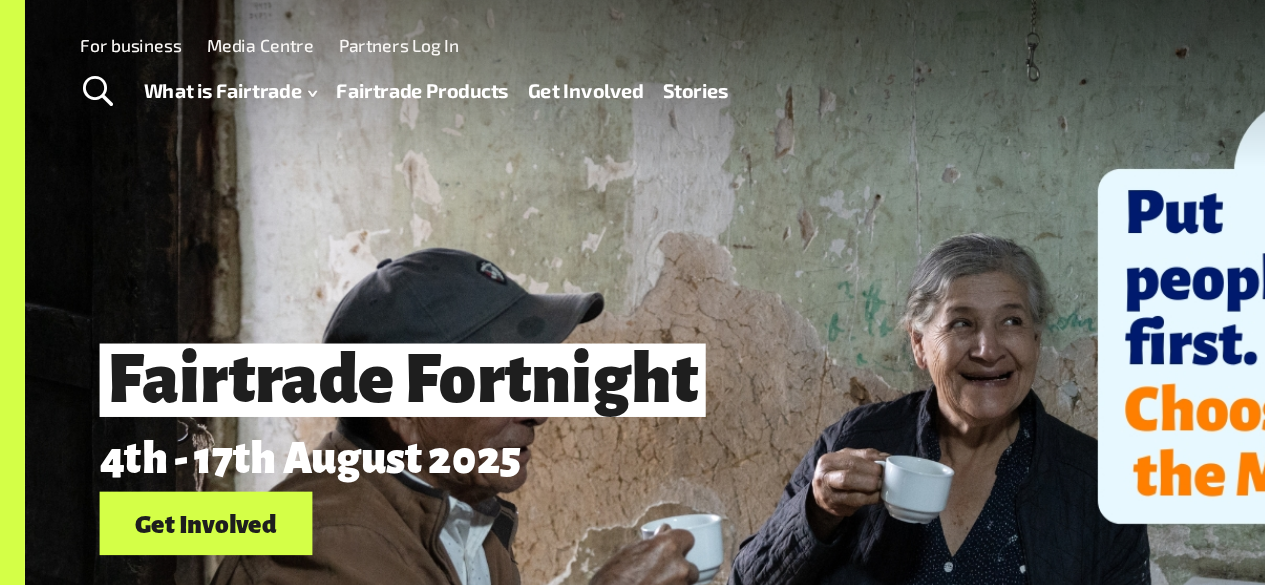 click on "Fairtrade Fortnight
4th - 17th August 2025
Get Involved" at bounding box center [642, 253] 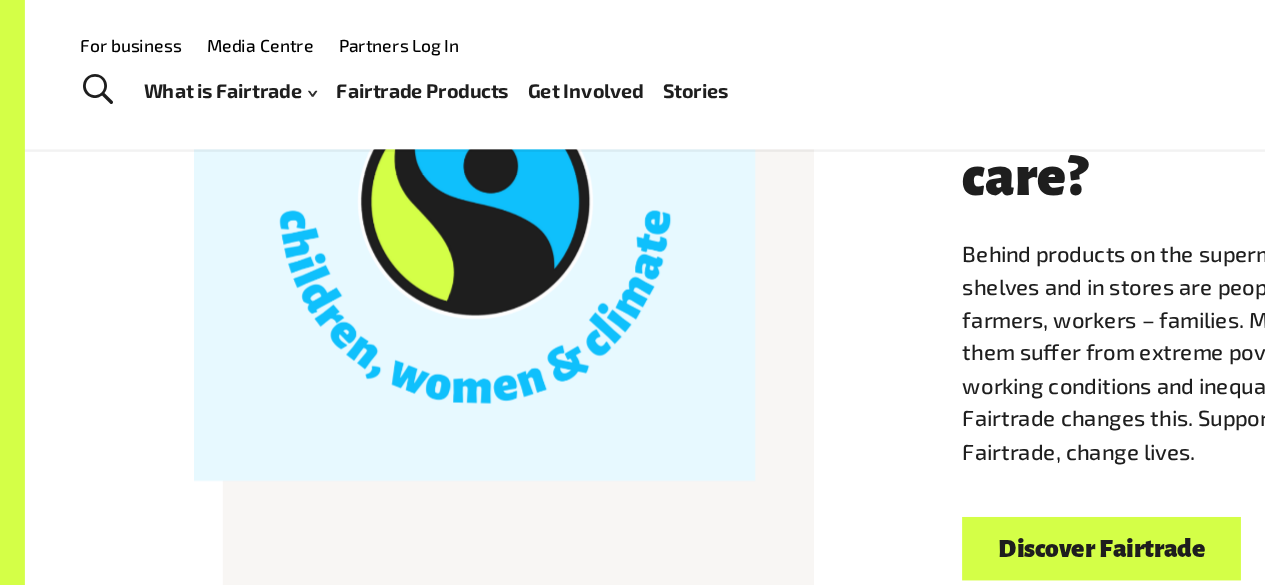 scroll, scrollTop: 0, scrollLeft: 0, axis: both 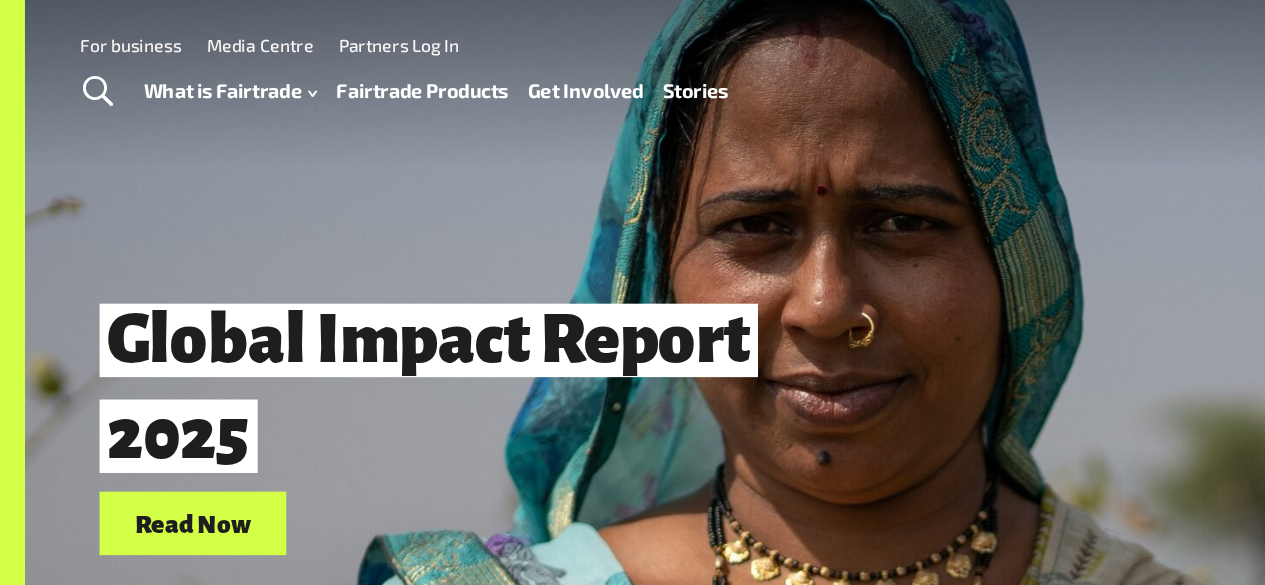 click on "Fairtrade Products" at bounding box center (339, 73) 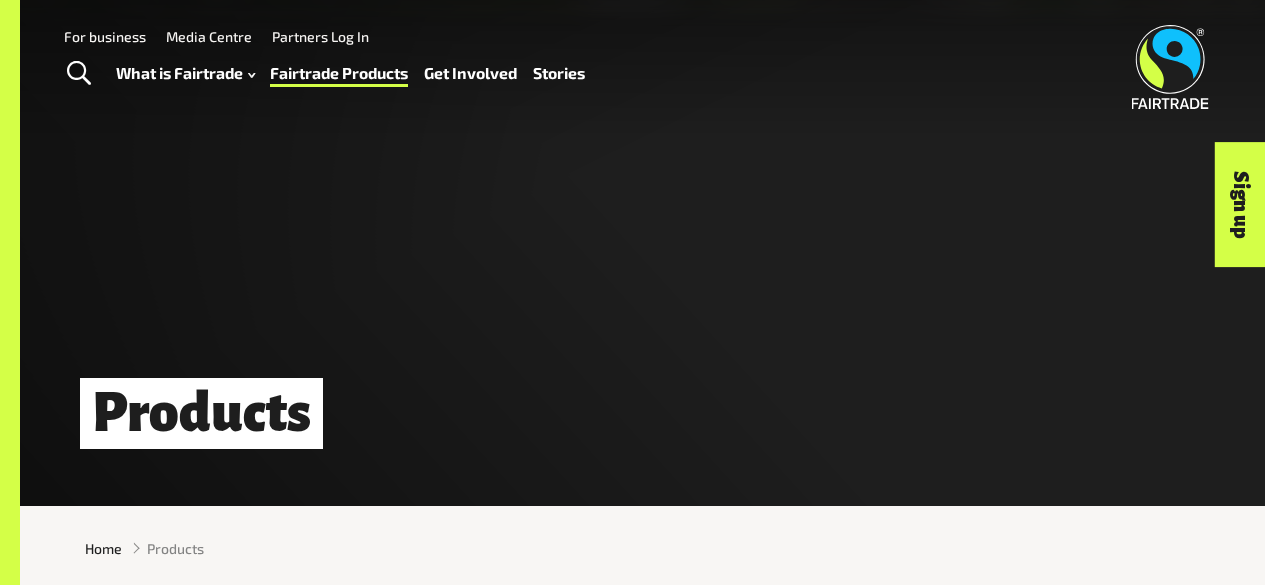 scroll, scrollTop: 0, scrollLeft: 0, axis: both 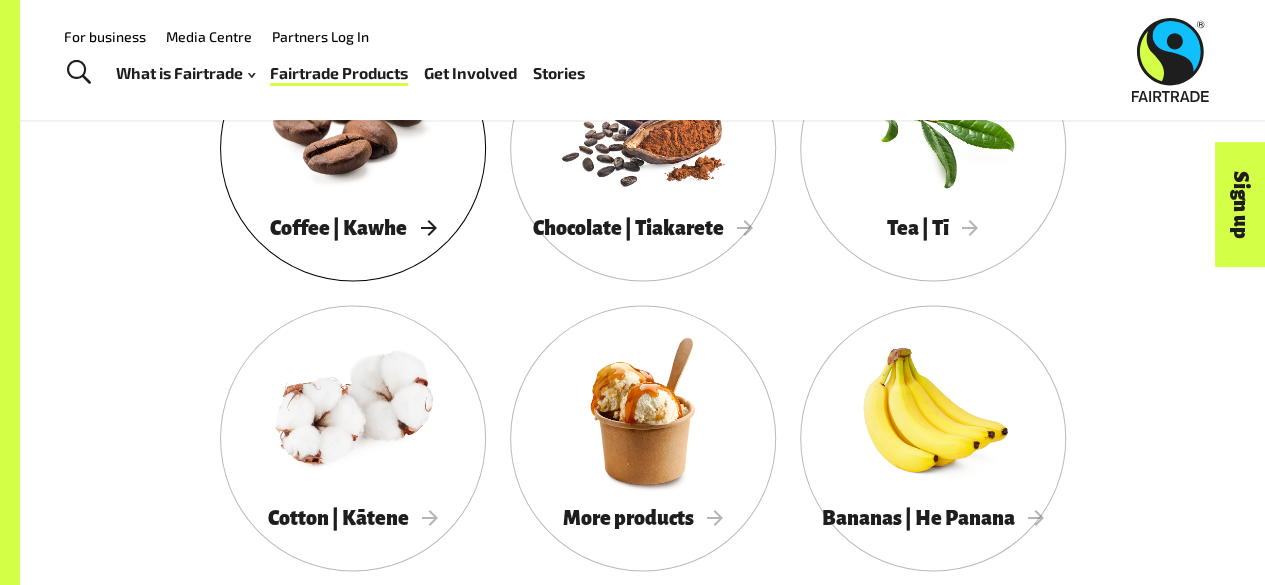 click at bounding box center (353, 120) 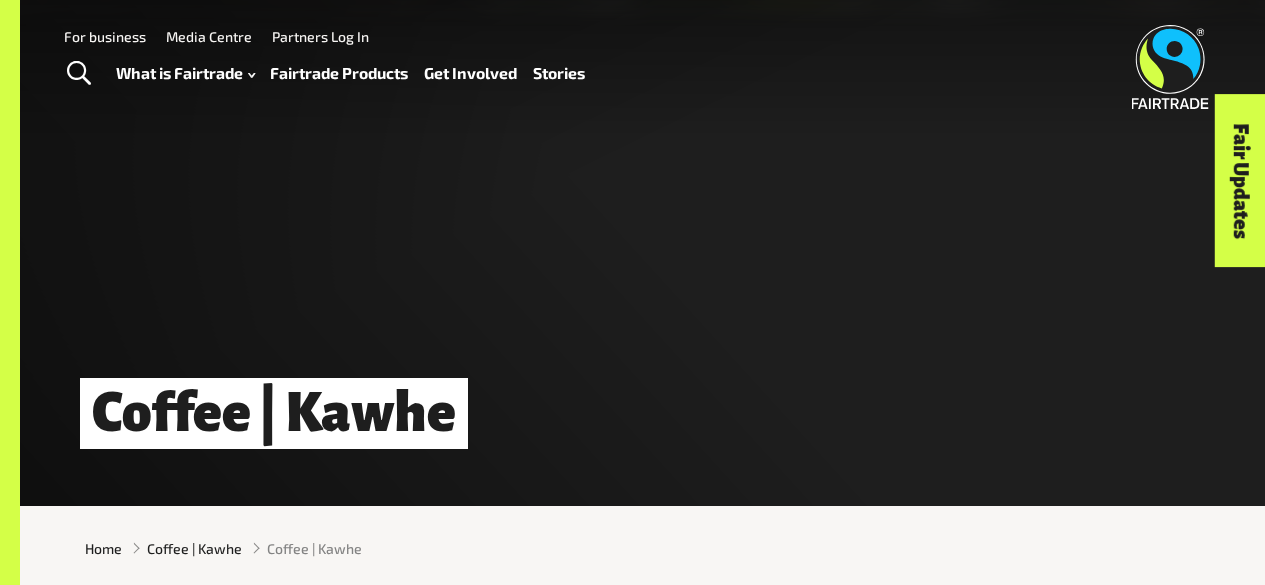 scroll, scrollTop: 0, scrollLeft: 0, axis: both 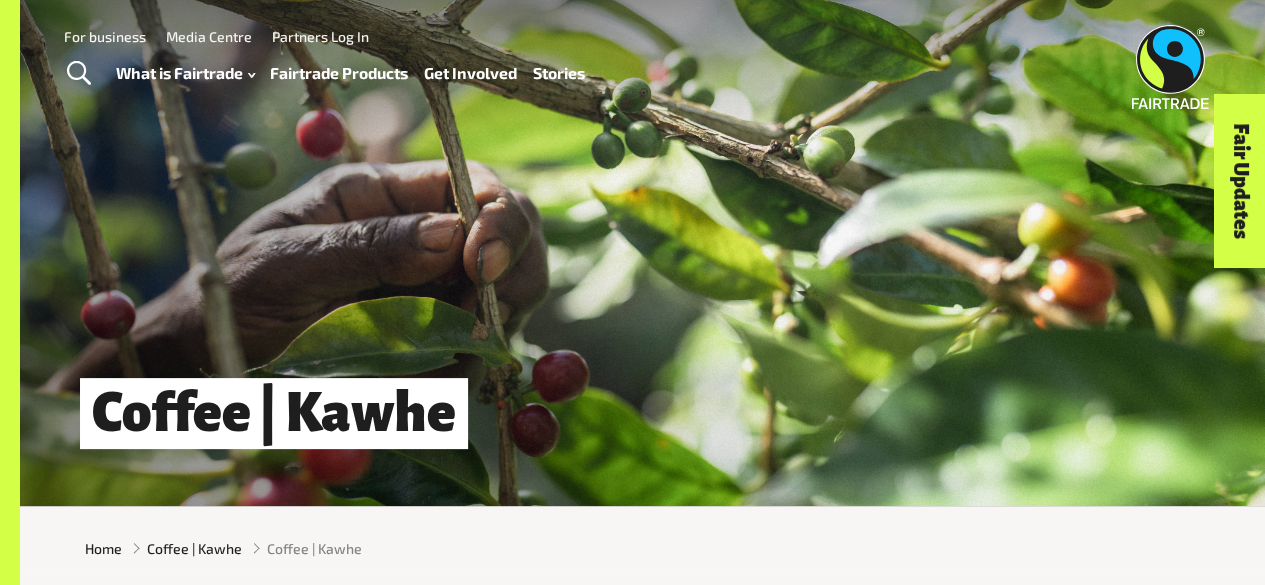click on "Media Centre" at bounding box center (209, 36) 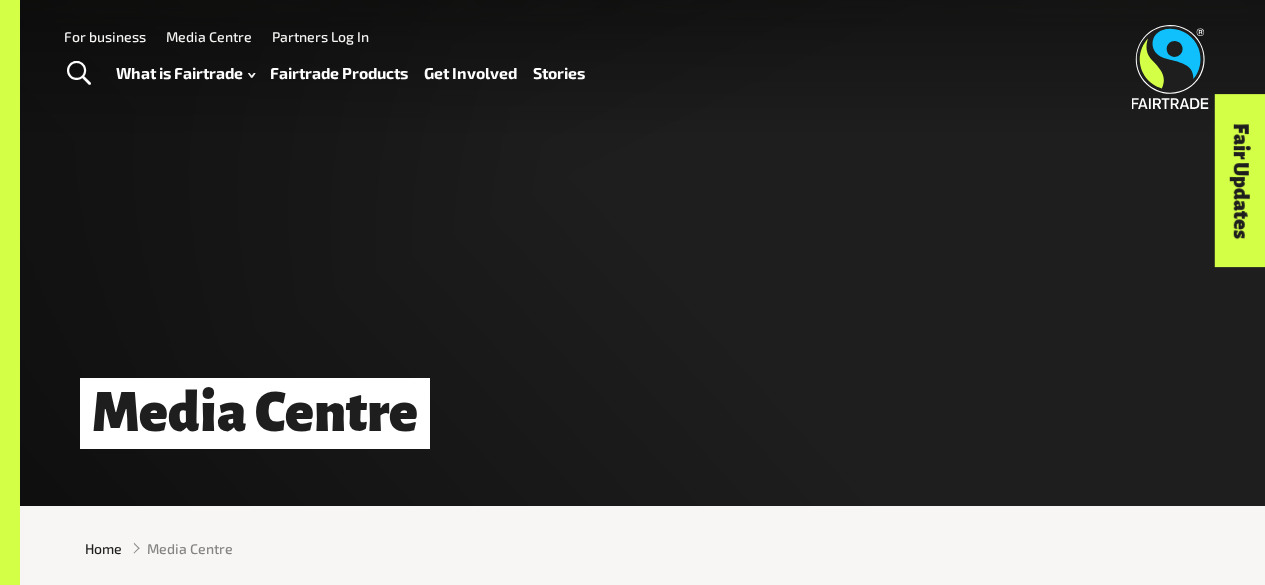 scroll, scrollTop: 0, scrollLeft: 0, axis: both 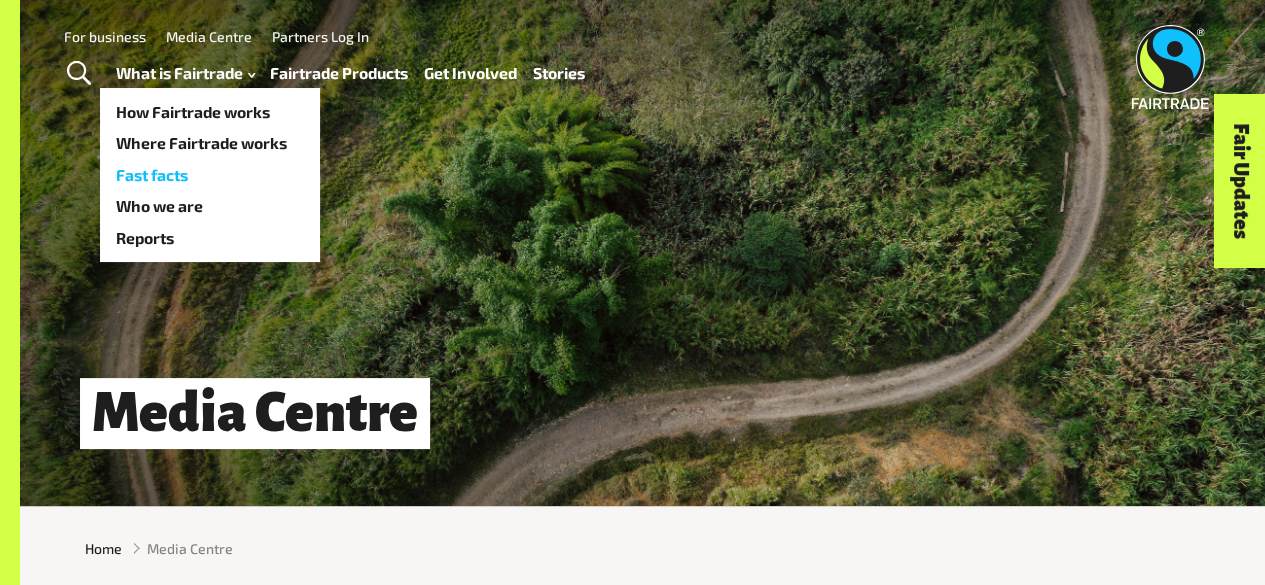 click on "Fast facts" at bounding box center (210, 175) 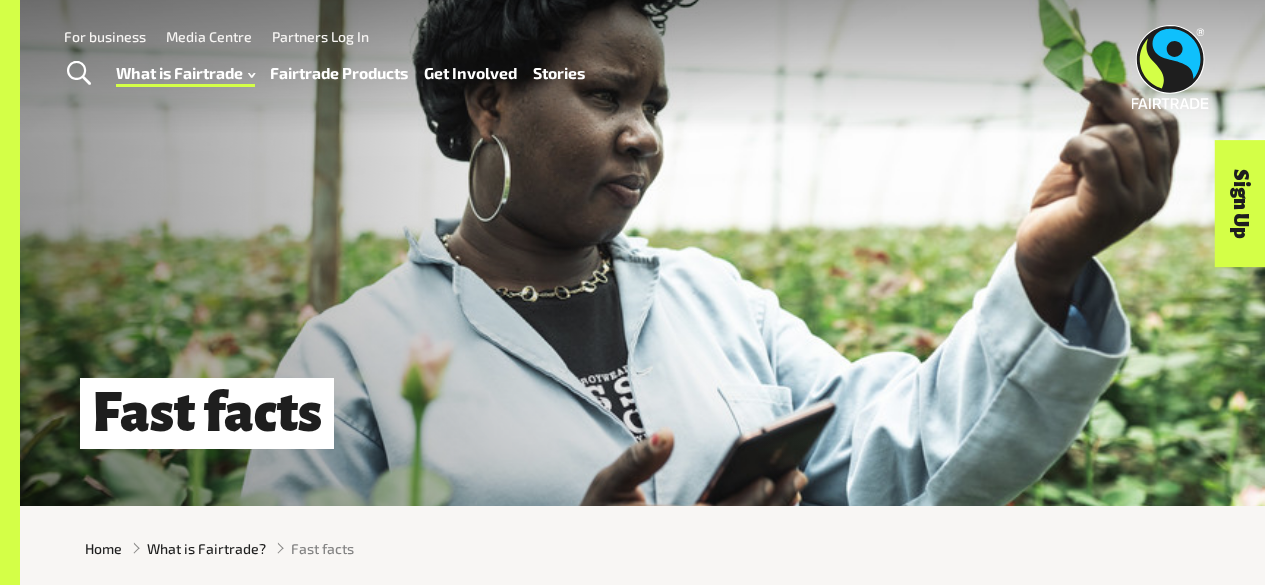 scroll, scrollTop: 0, scrollLeft: 0, axis: both 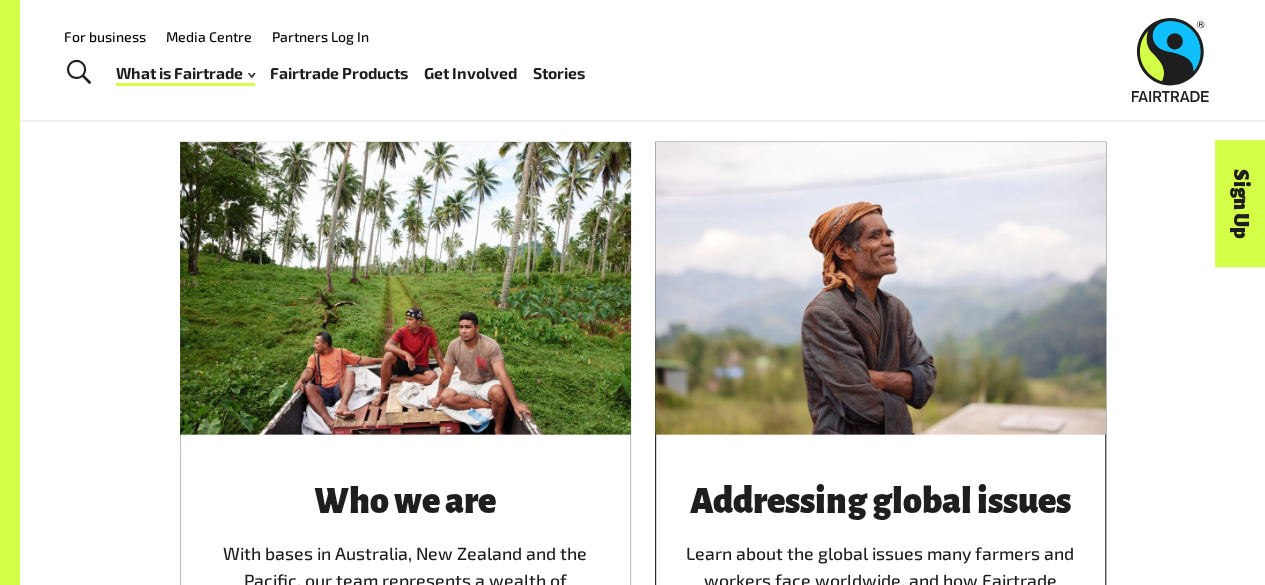 click at bounding box center [880, 288] 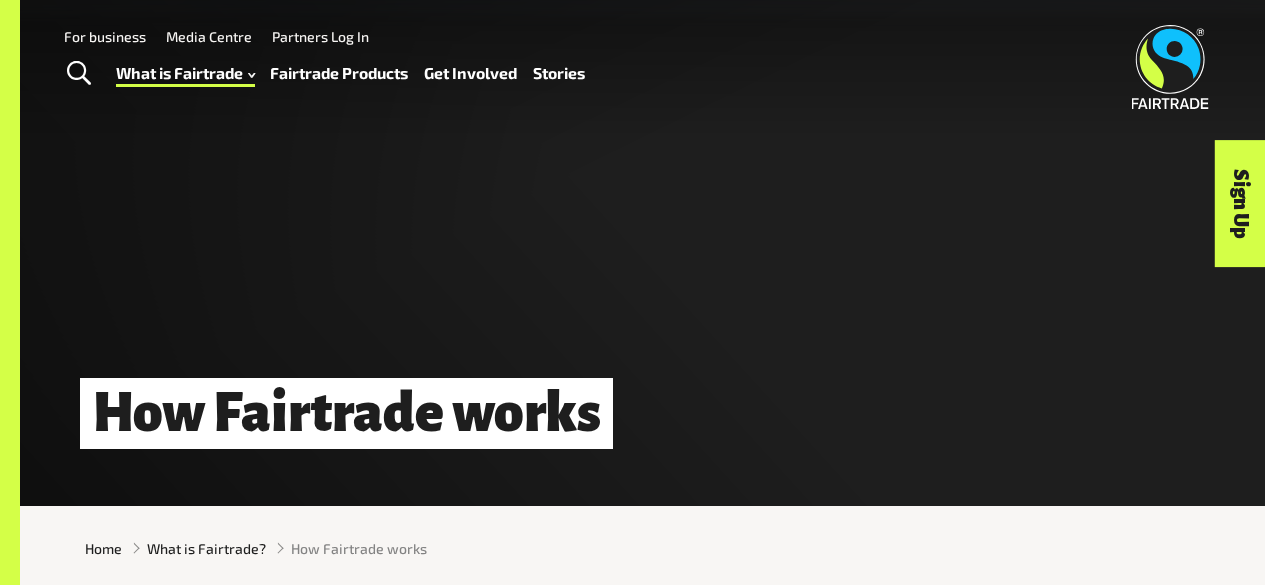 scroll, scrollTop: 0, scrollLeft: 0, axis: both 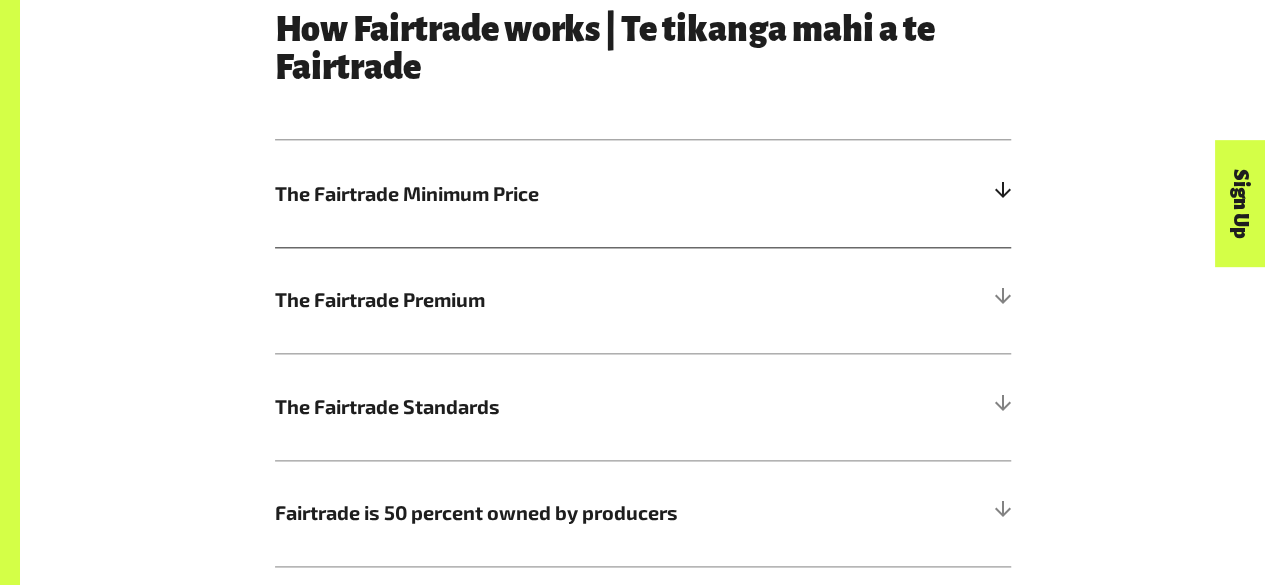 click on "The Fairtrade Minimum Price" at bounding box center [643, 193] 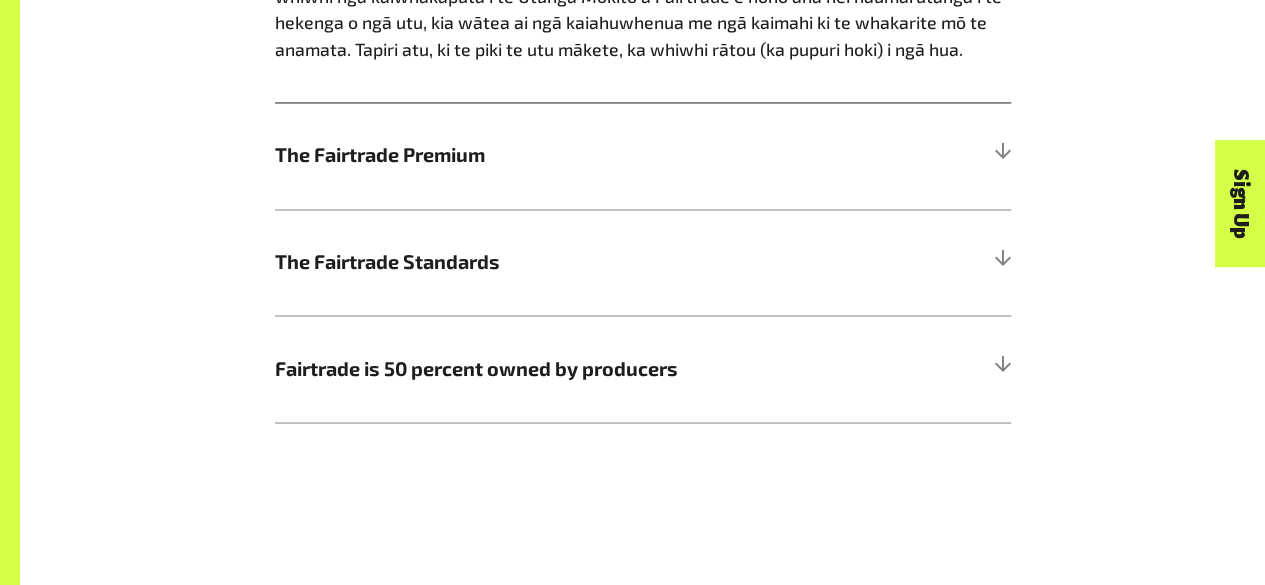 scroll, scrollTop: 1607, scrollLeft: 0, axis: vertical 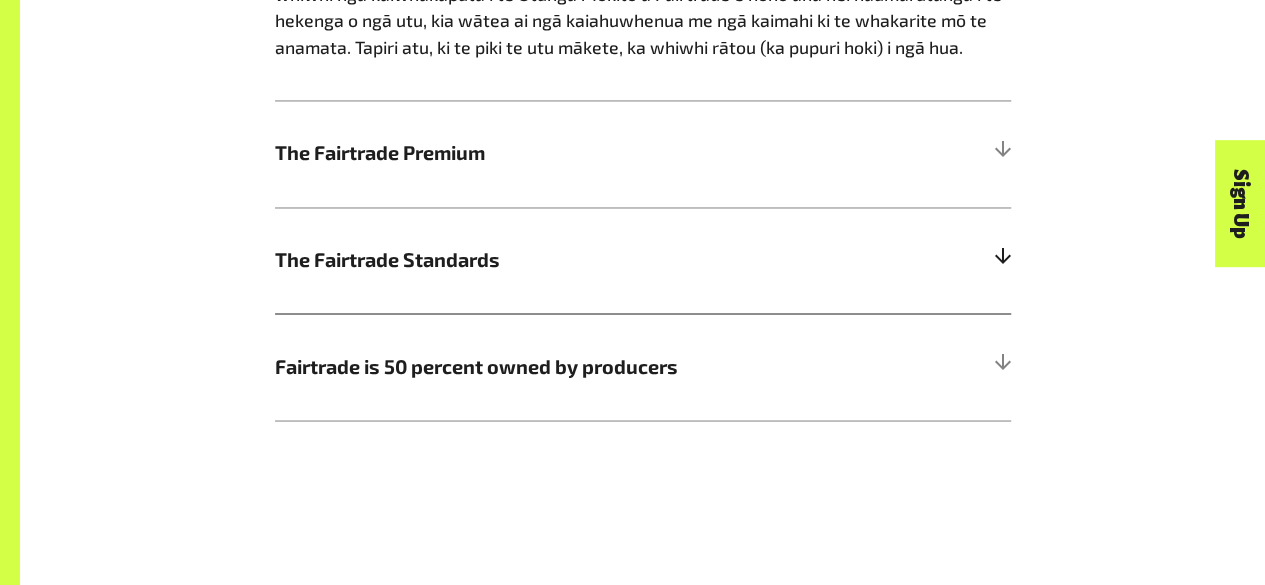 click on "The Fairtrade Standards" at bounding box center [643, 260] 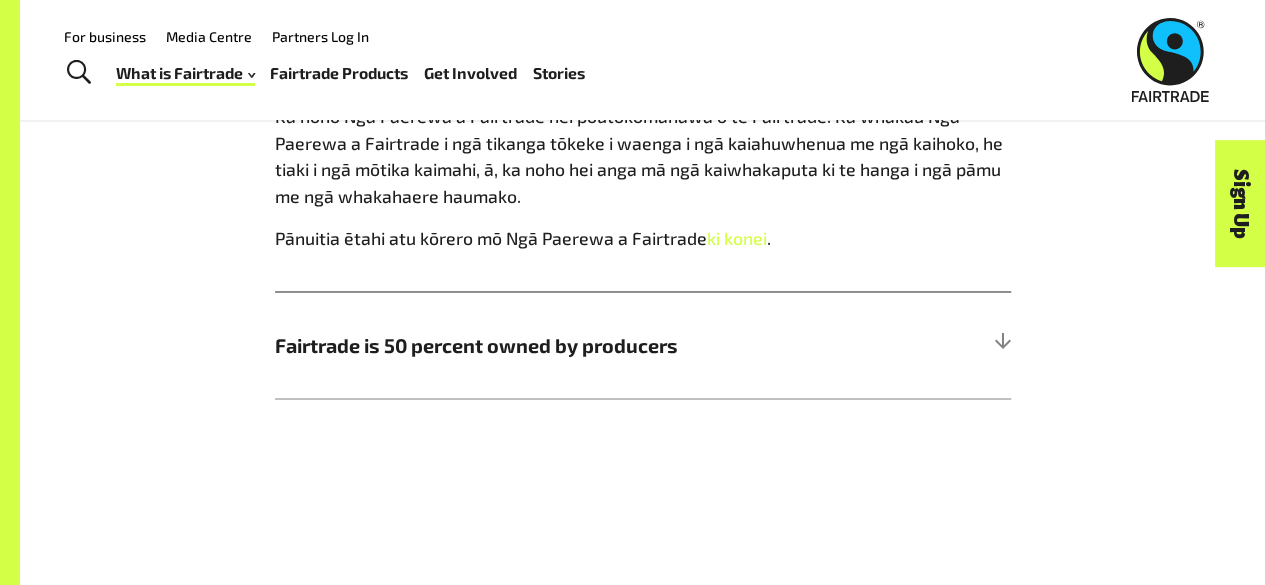 scroll, scrollTop: 1560, scrollLeft: 0, axis: vertical 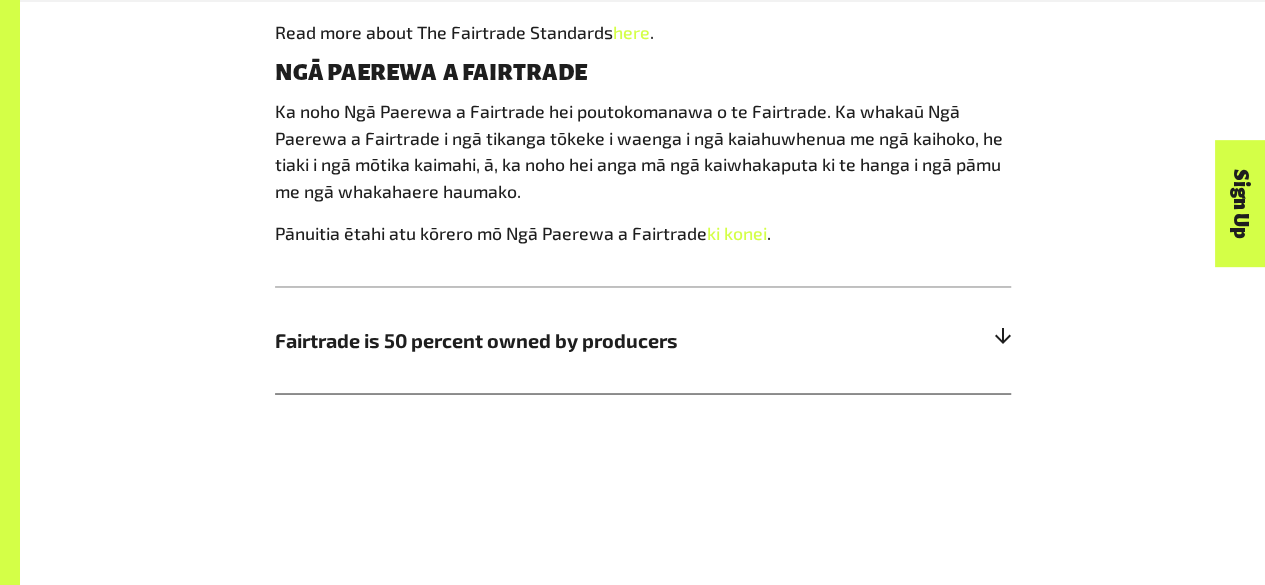 click on "Fairtrade is 50 percent owned by producers" at bounding box center (643, 339) 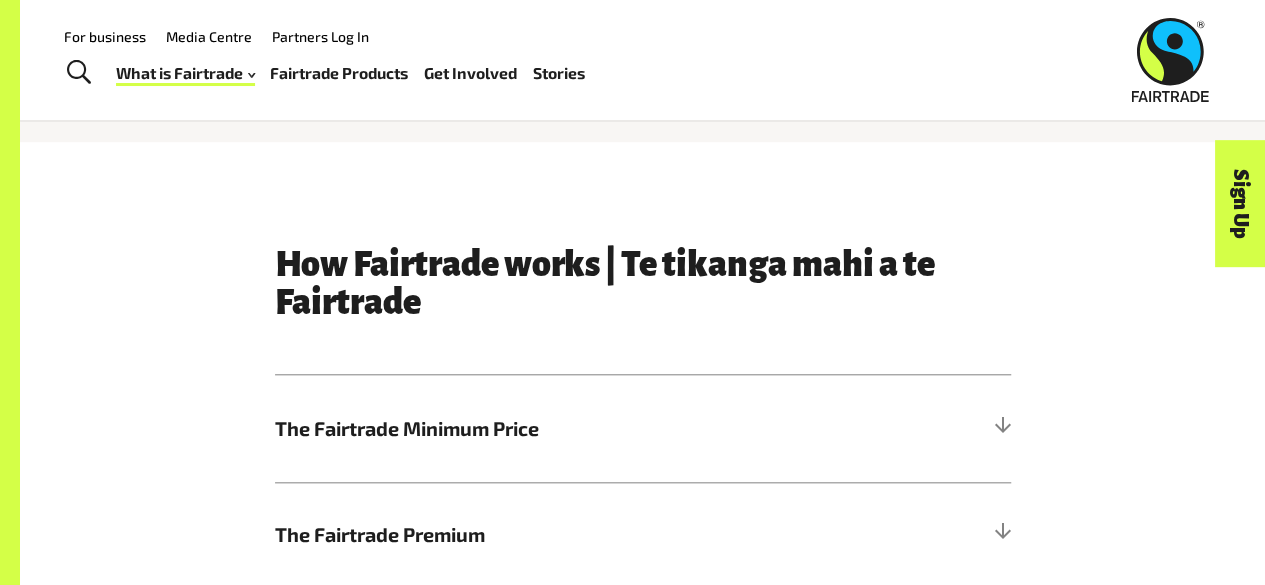 scroll, scrollTop: 785, scrollLeft: 0, axis: vertical 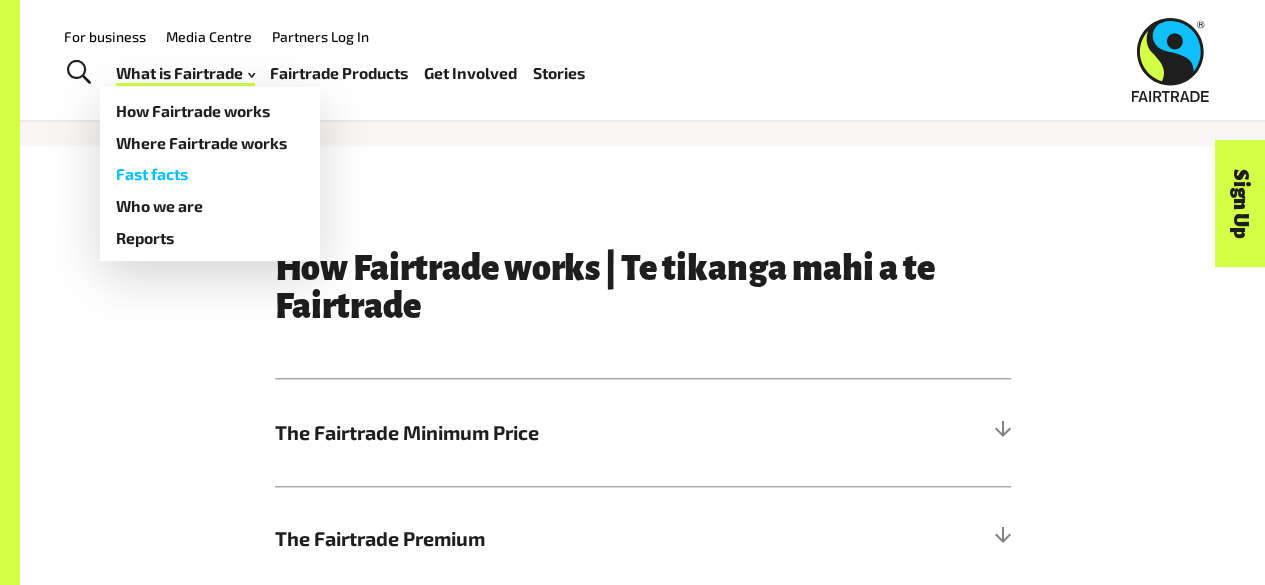 click on "Fast facts" at bounding box center [210, 175] 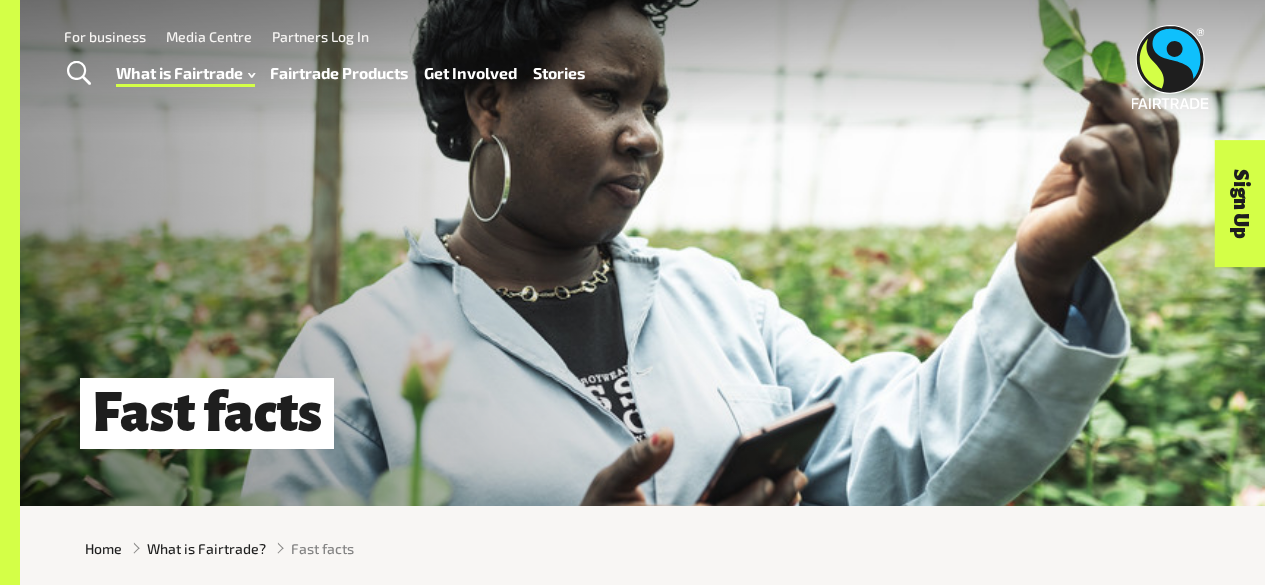 scroll, scrollTop: 0, scrollLeft: 0, axis: both 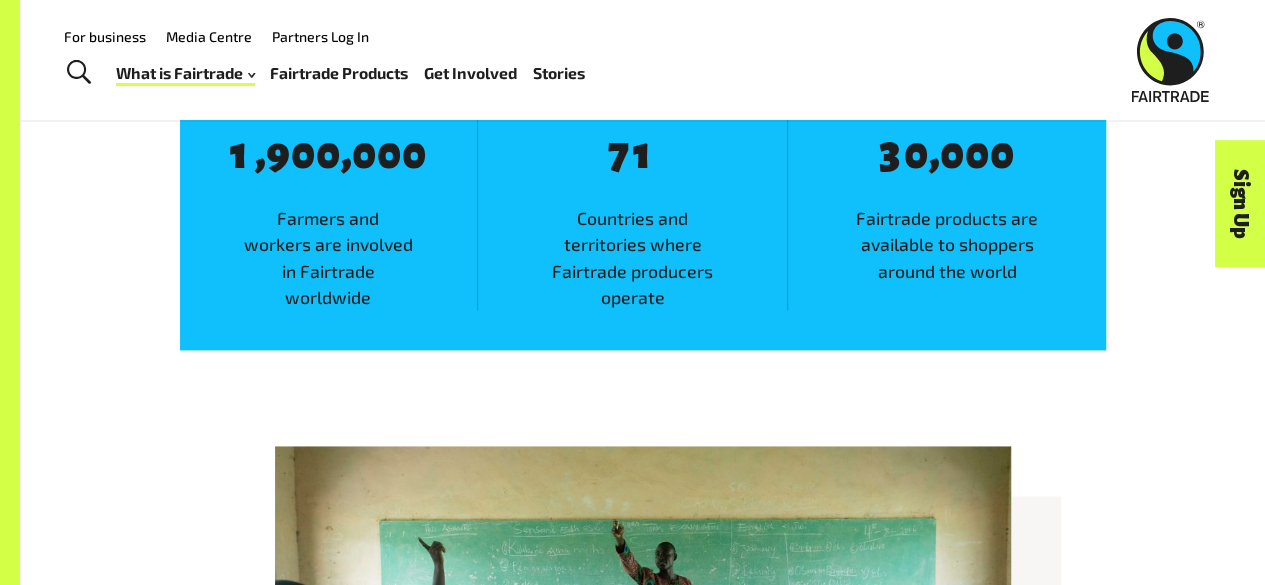 click on "Media Centre" at bounding box center (209, 36) 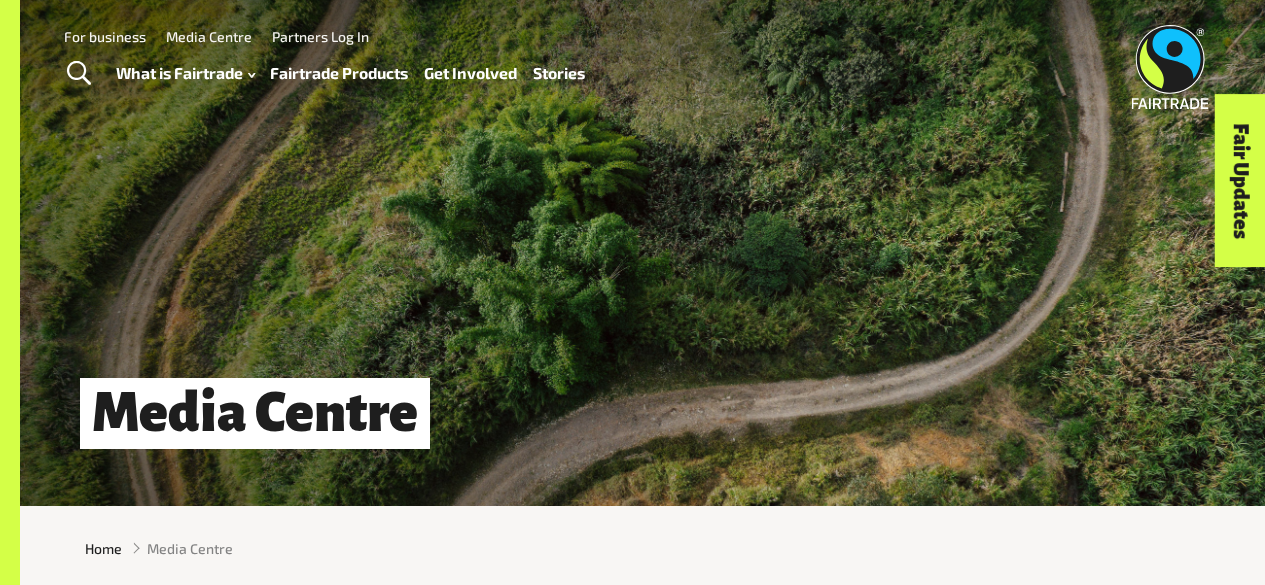 scroll, scrollTop: 0, scrollLeft: 0, axis: both 